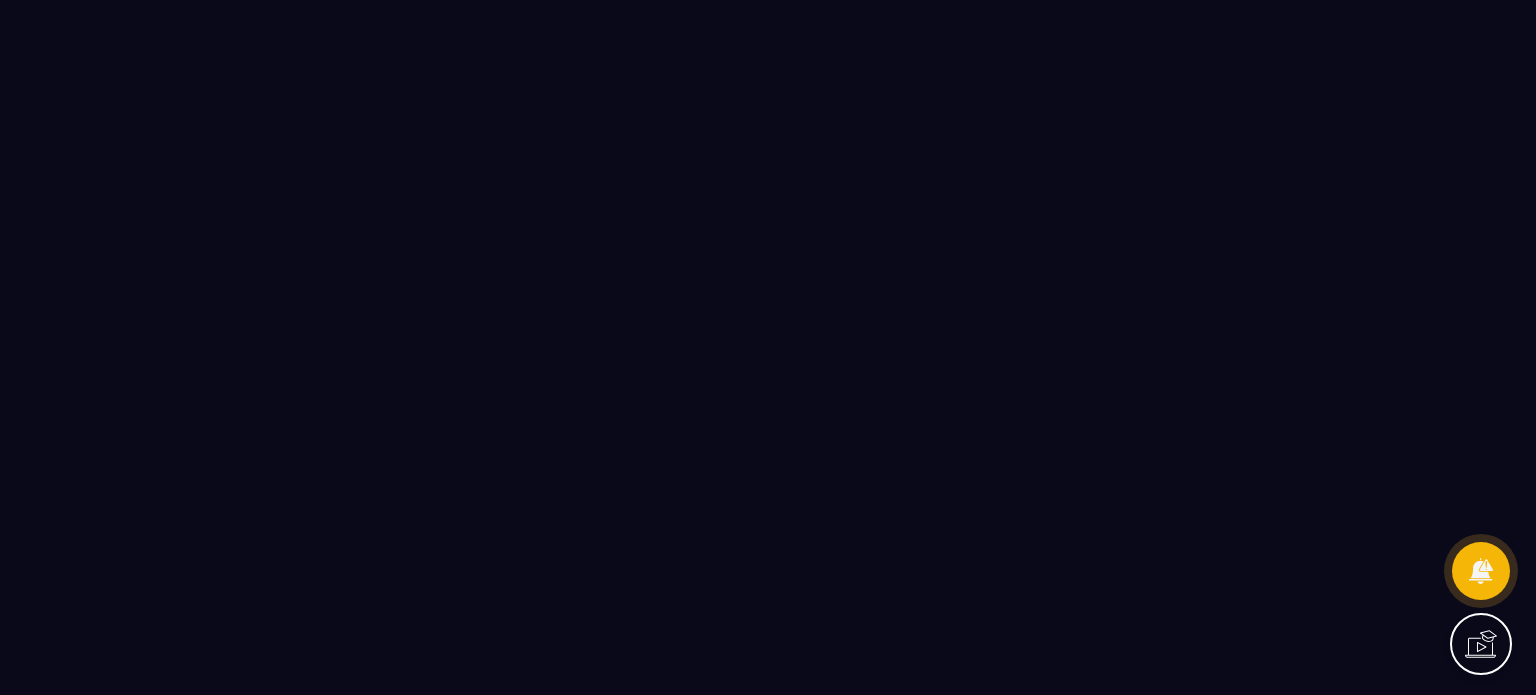 scroll, scrollTop: 0, scrollLeft: 0, axis: both 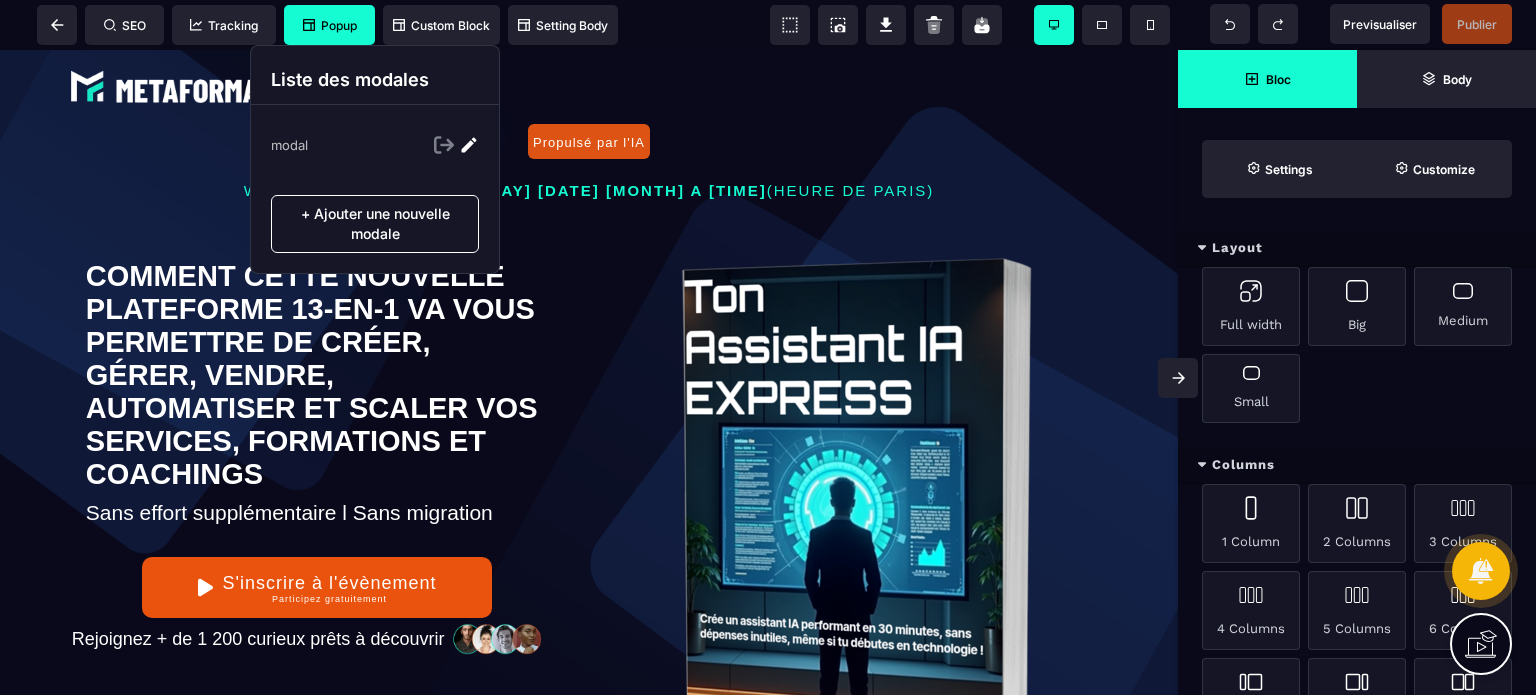 click on "Popup" at bounding box center [330, 25] 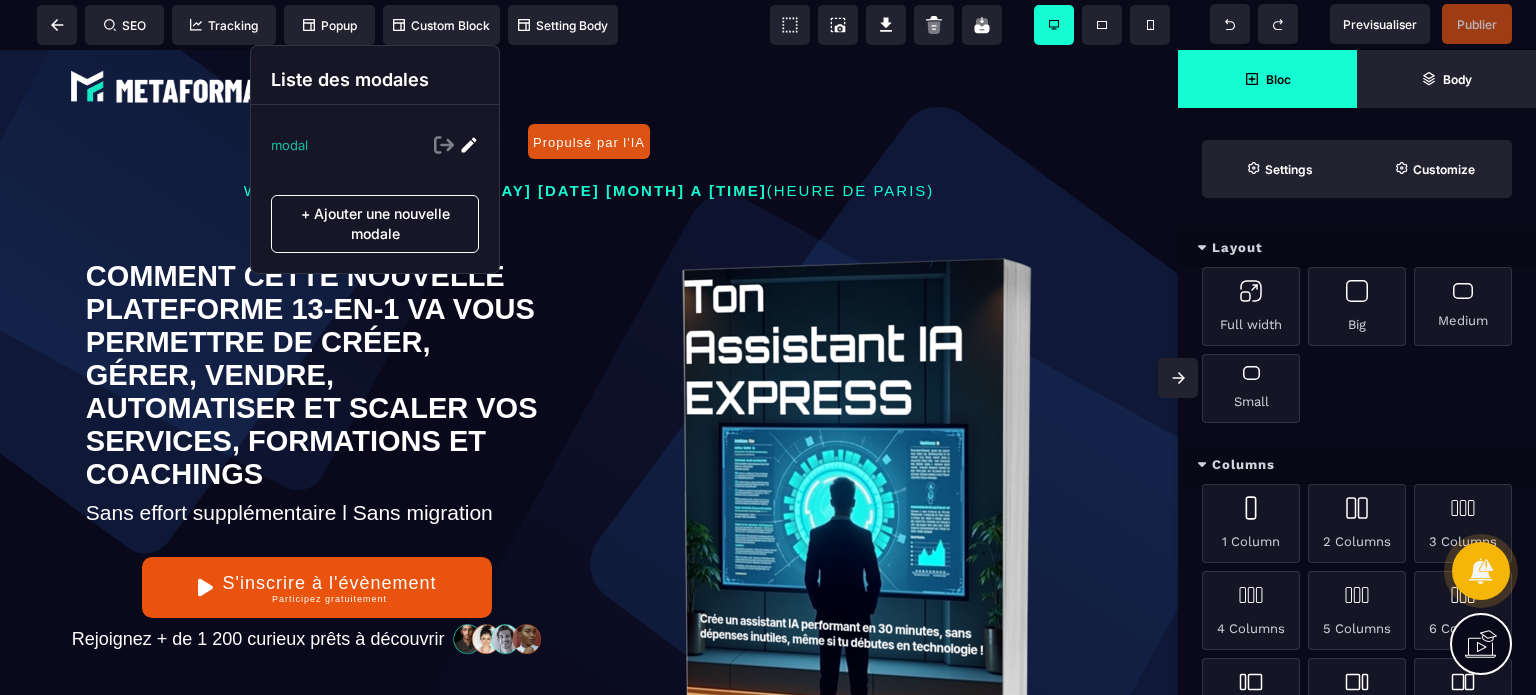 click at bounding box center (469, 145) 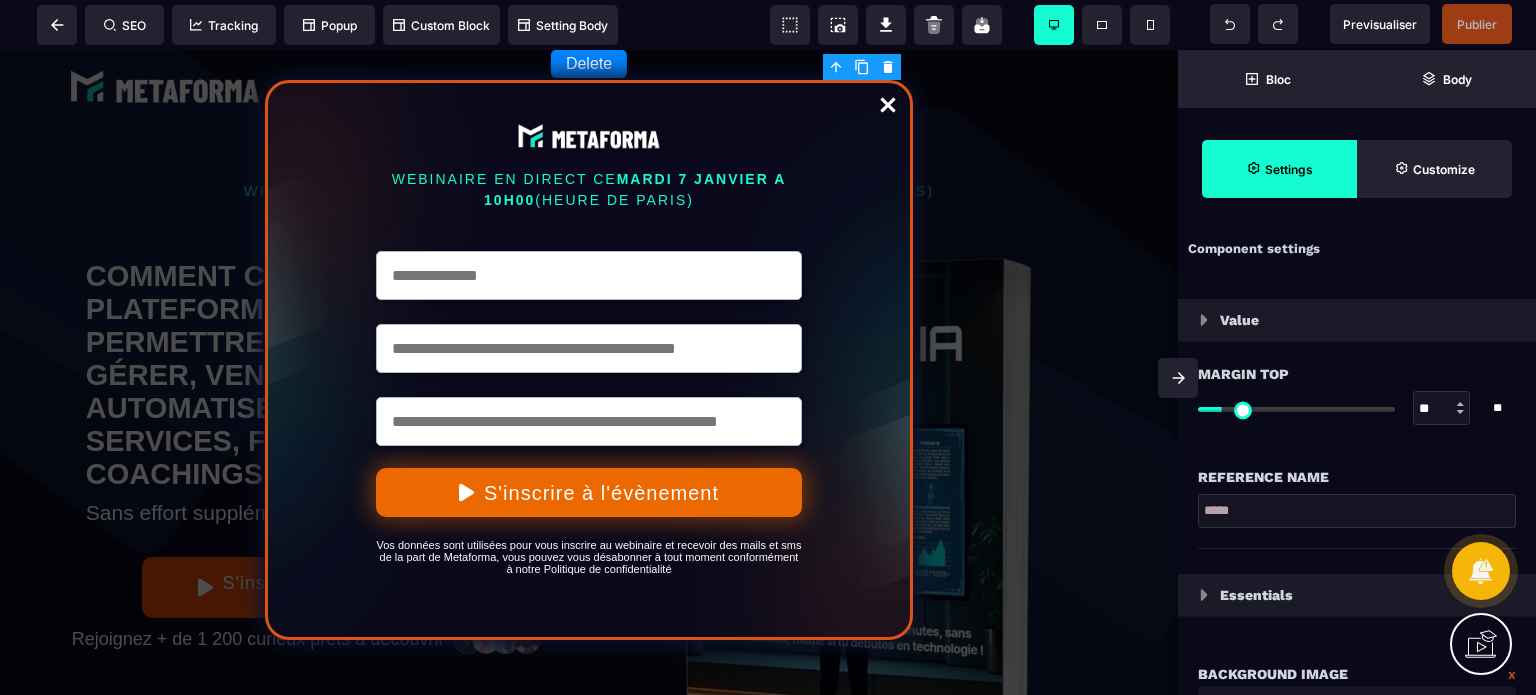 type on "*" 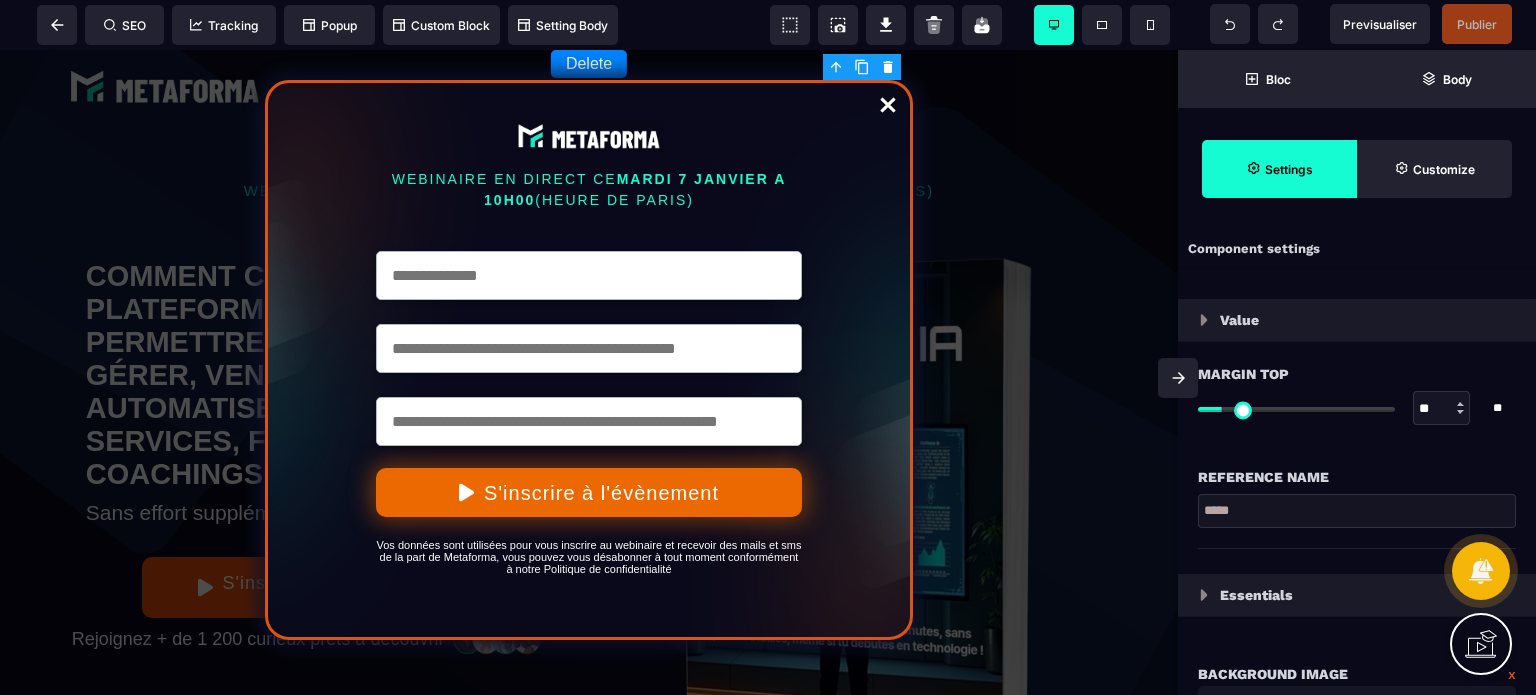 type on "*" 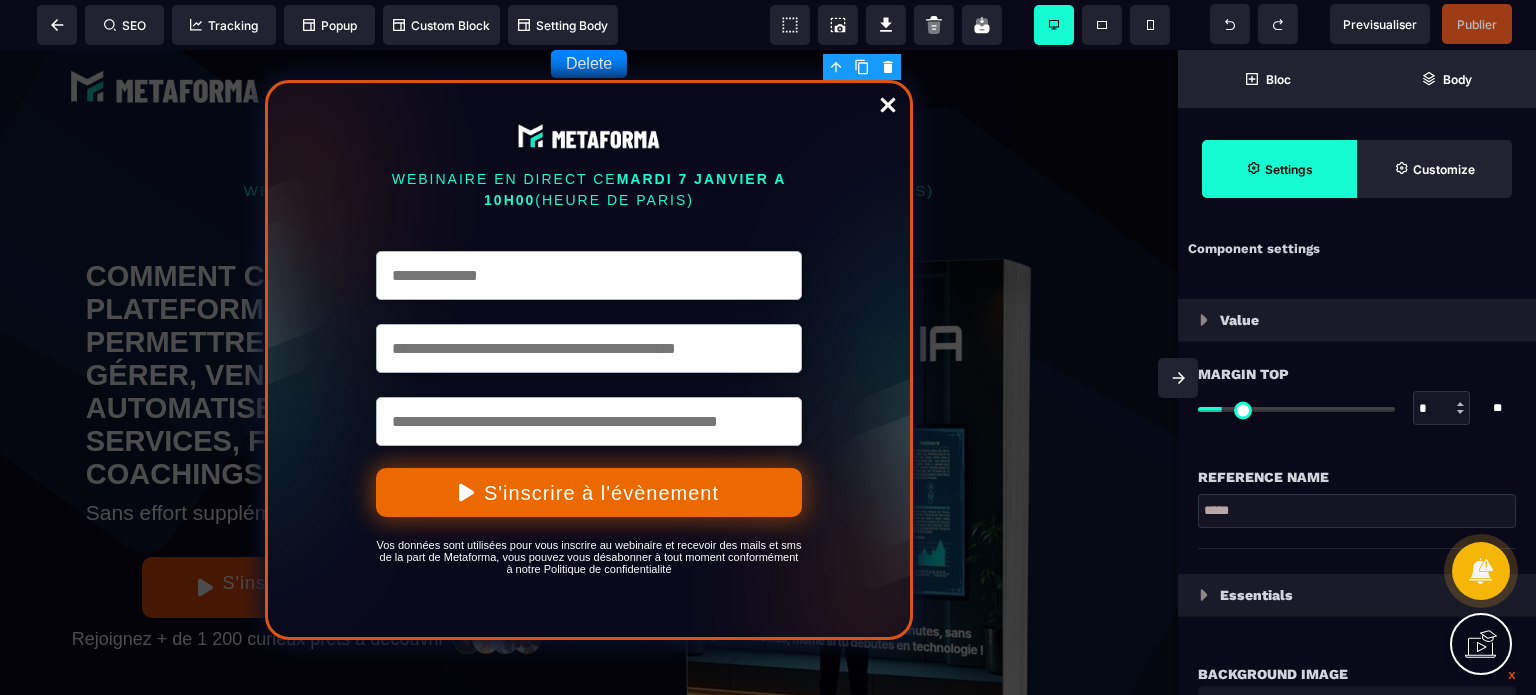 type on "*" 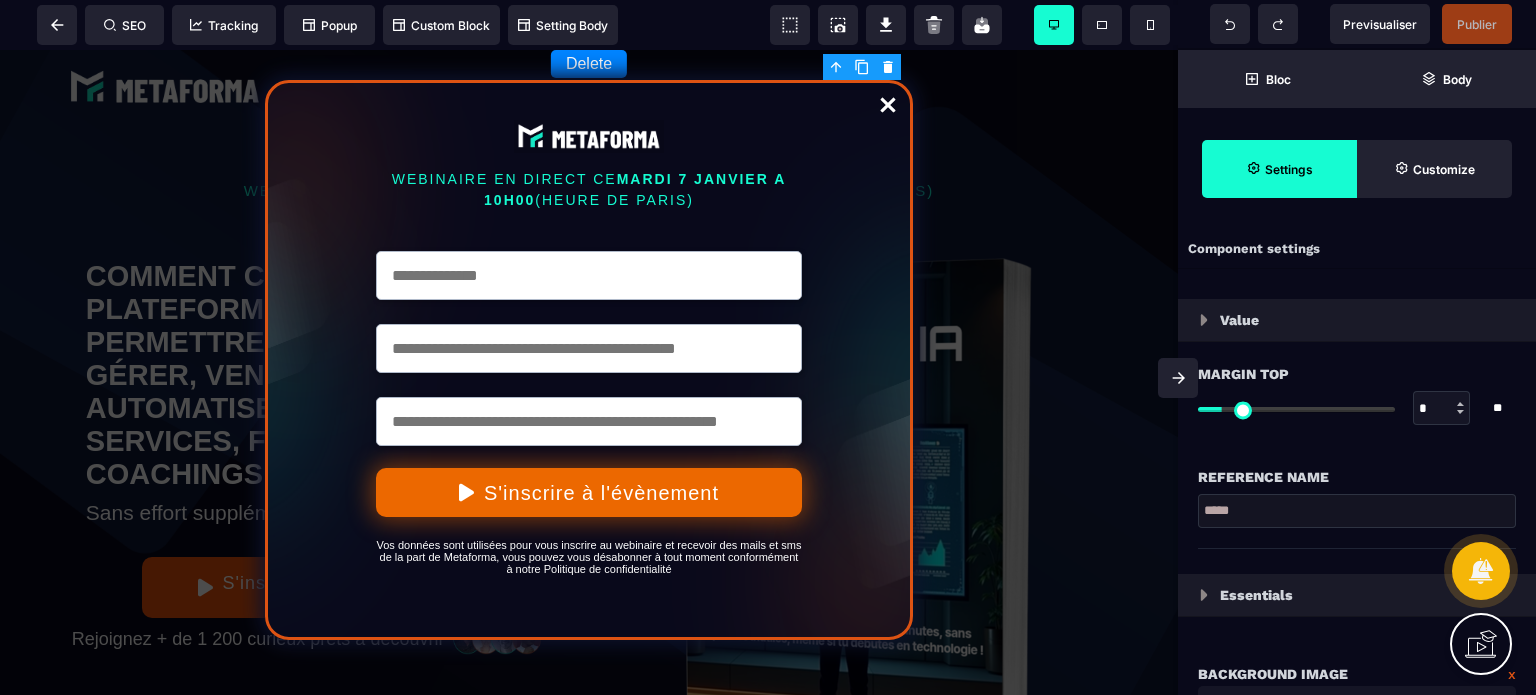 type on "**" 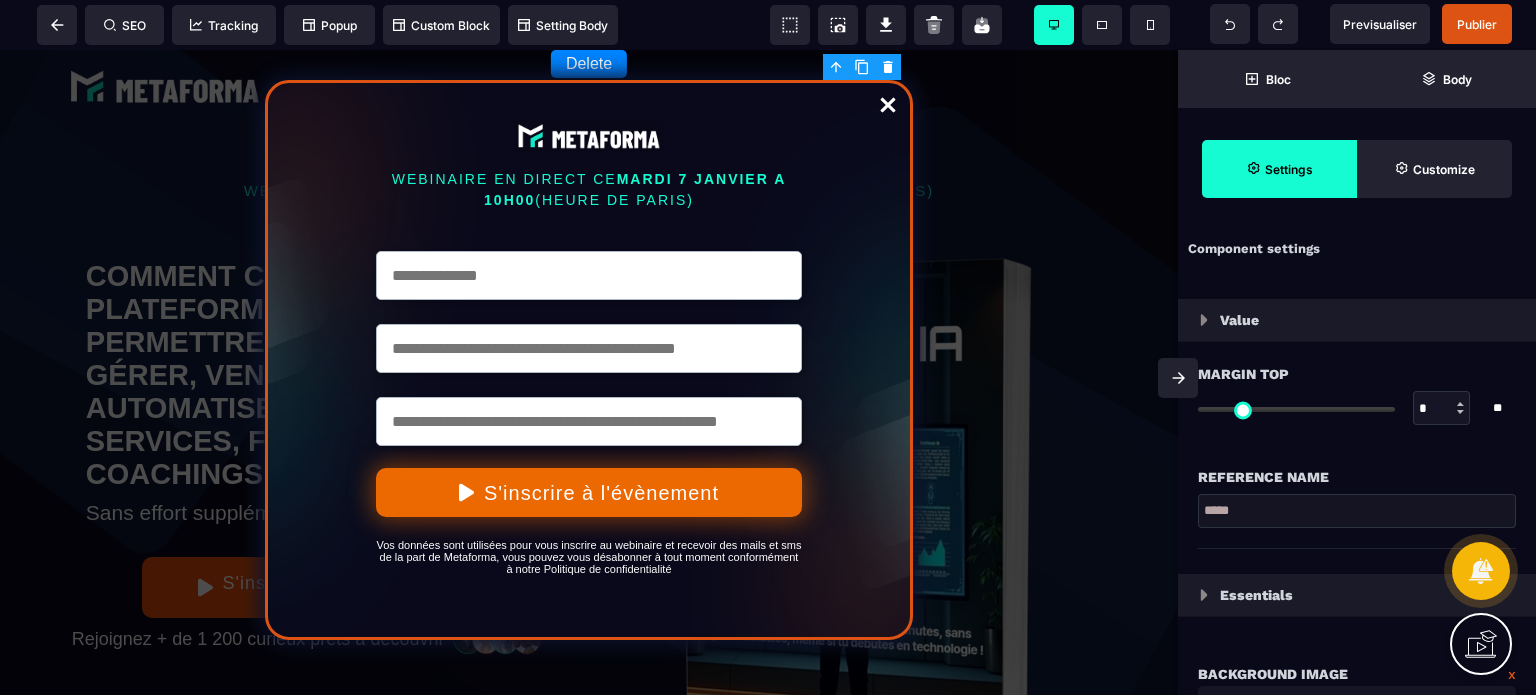 type on "**" 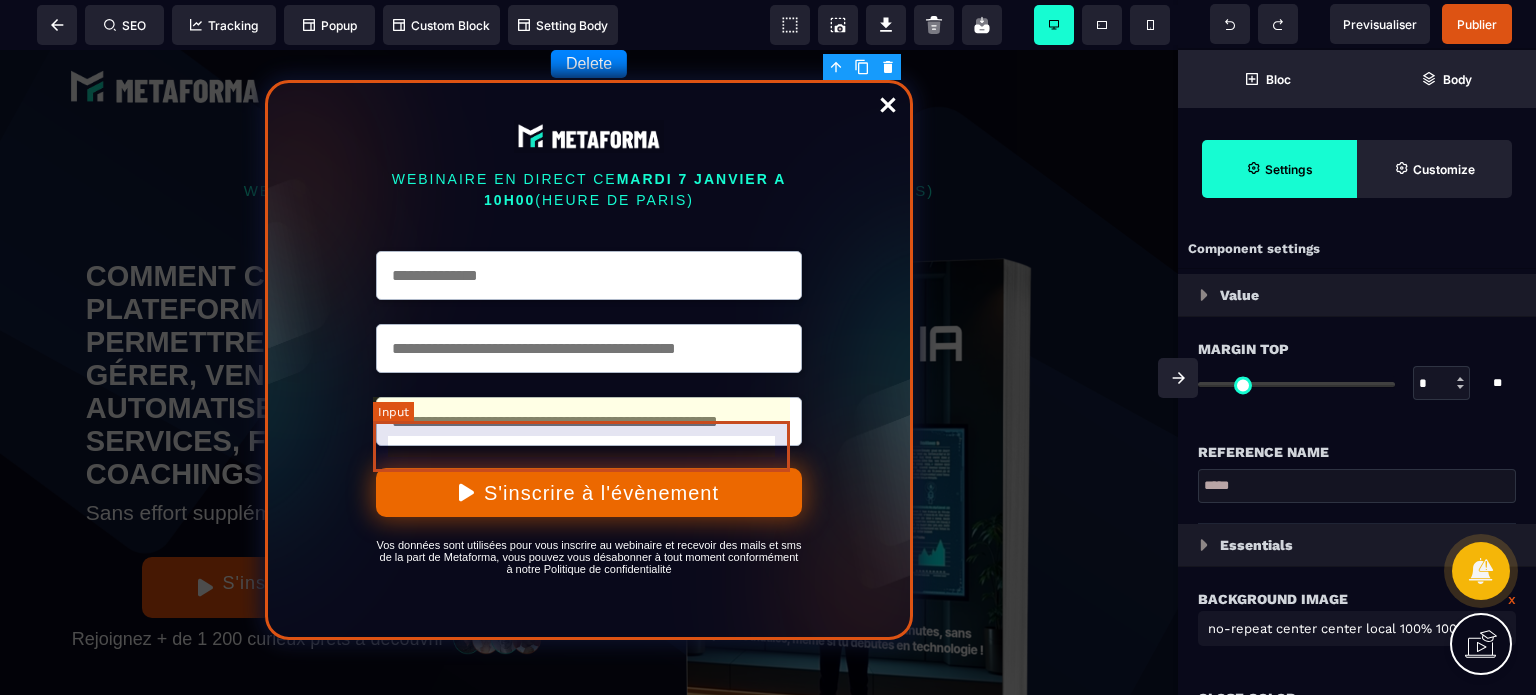 click at bounding box center (589, 421) 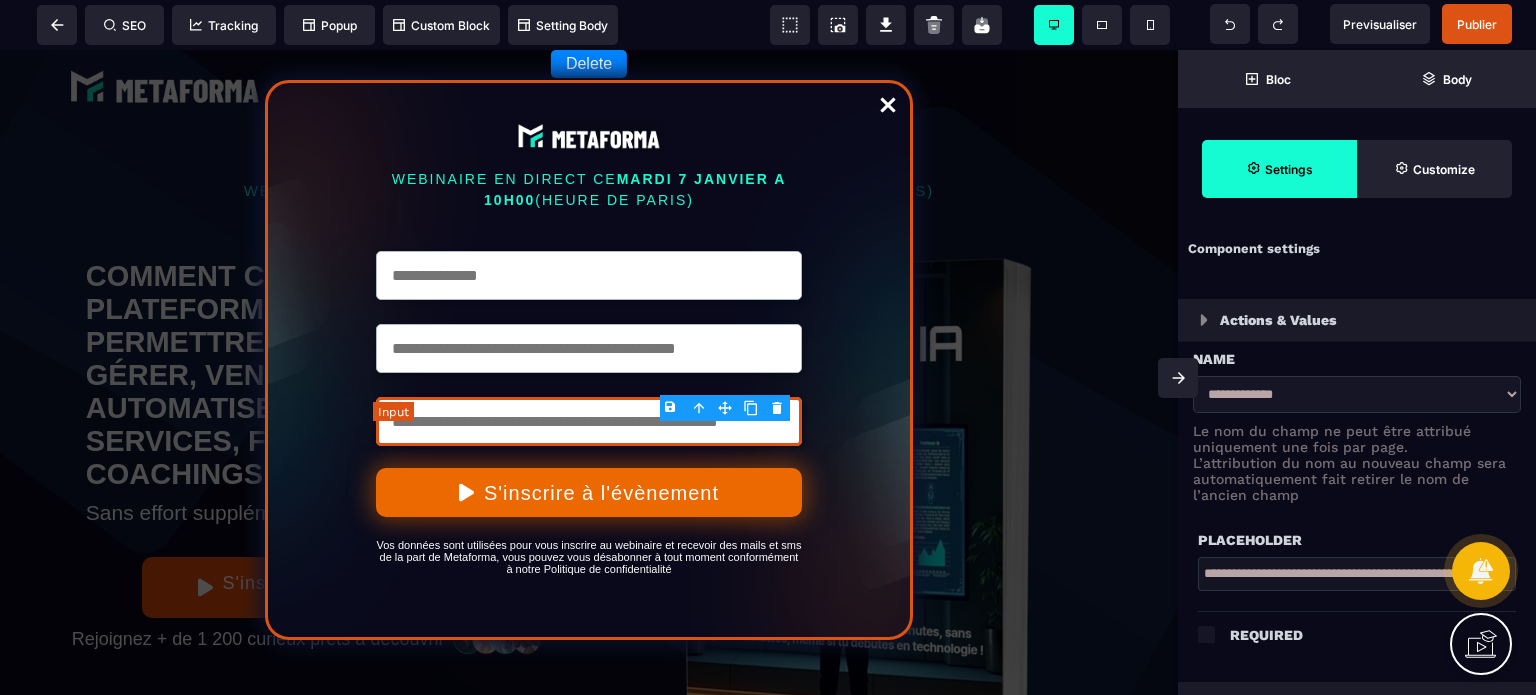 type on "**" 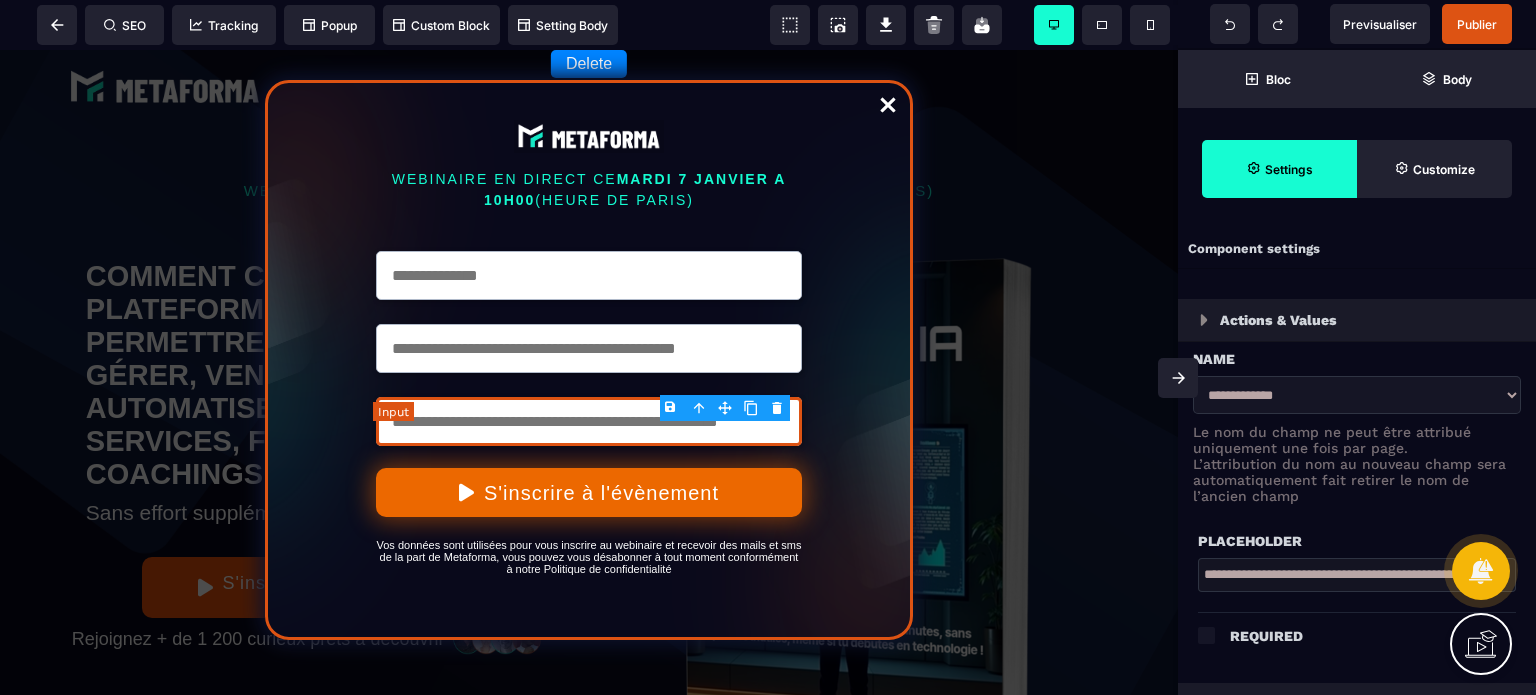 select on "**" 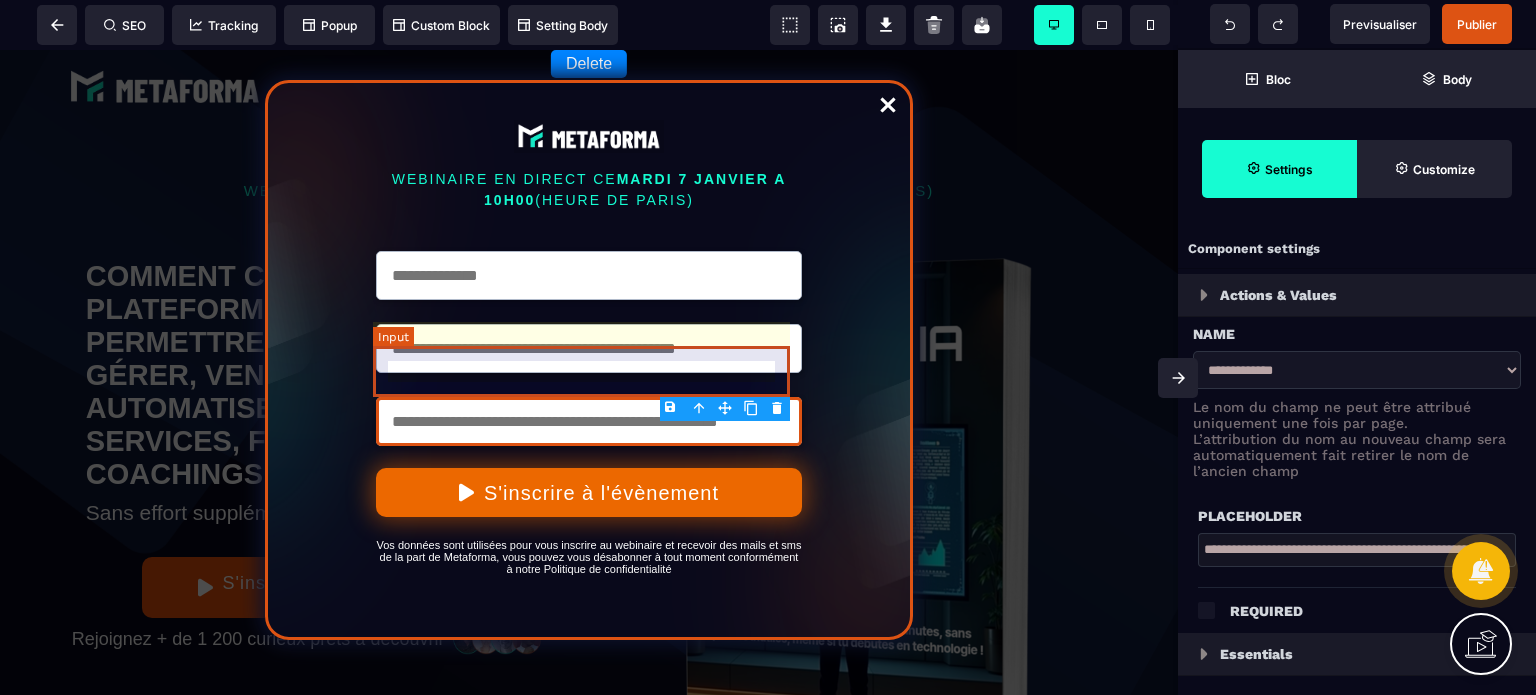 click at bounding box center (589, 348) 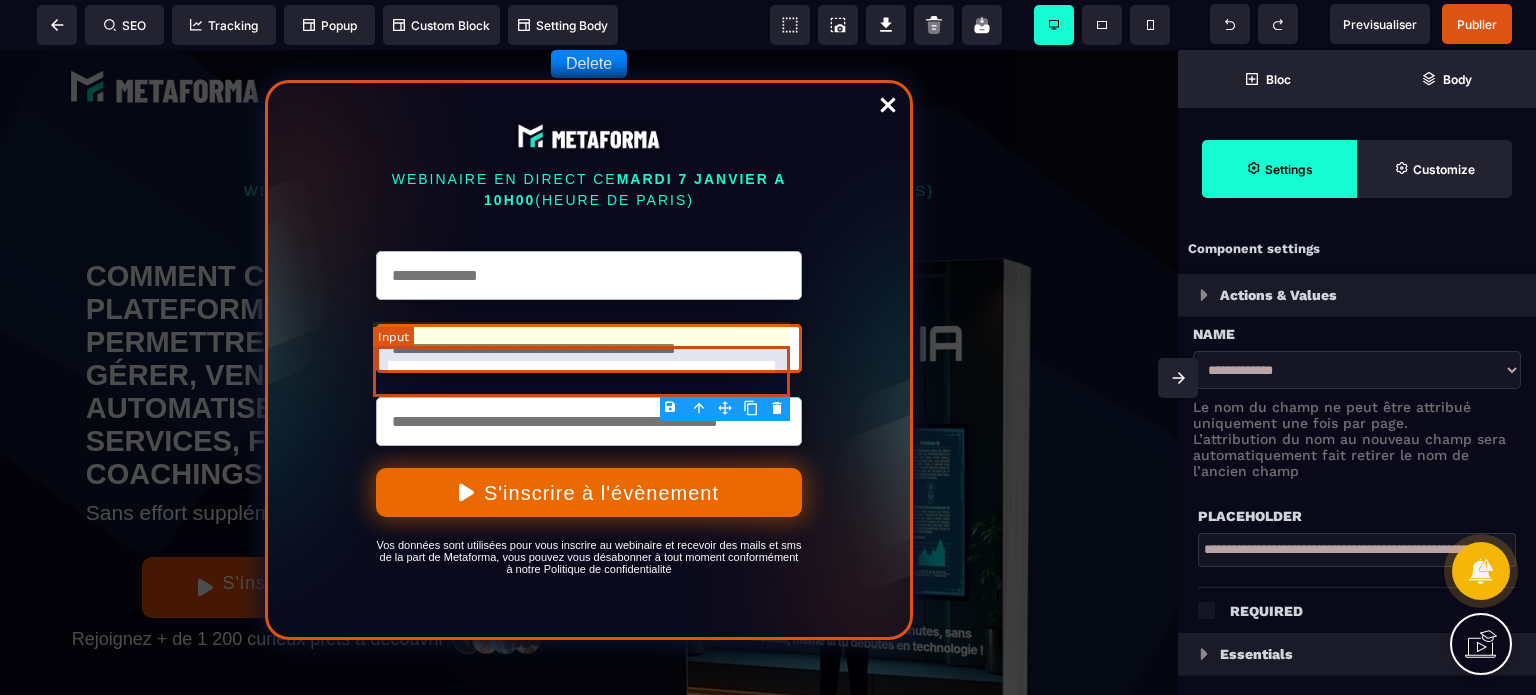 select on "*****" 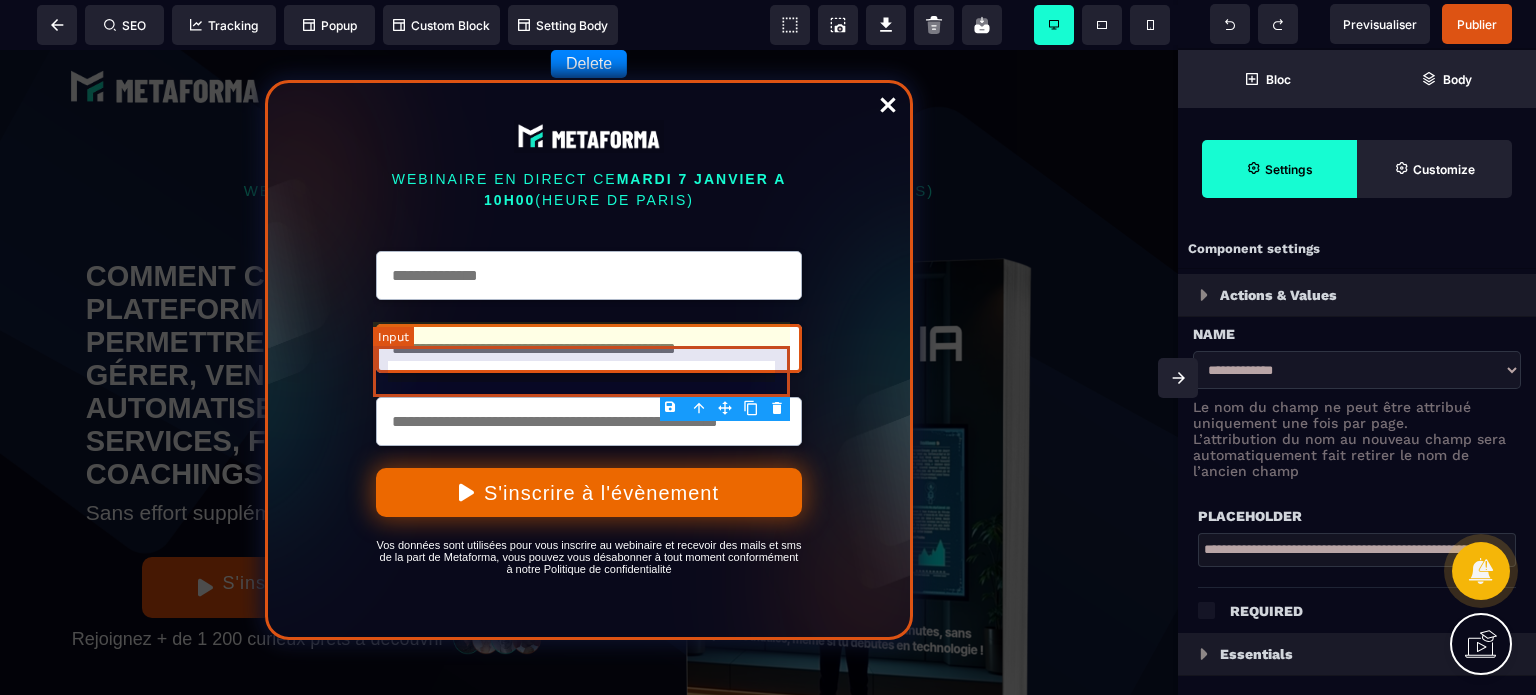 select on "**" 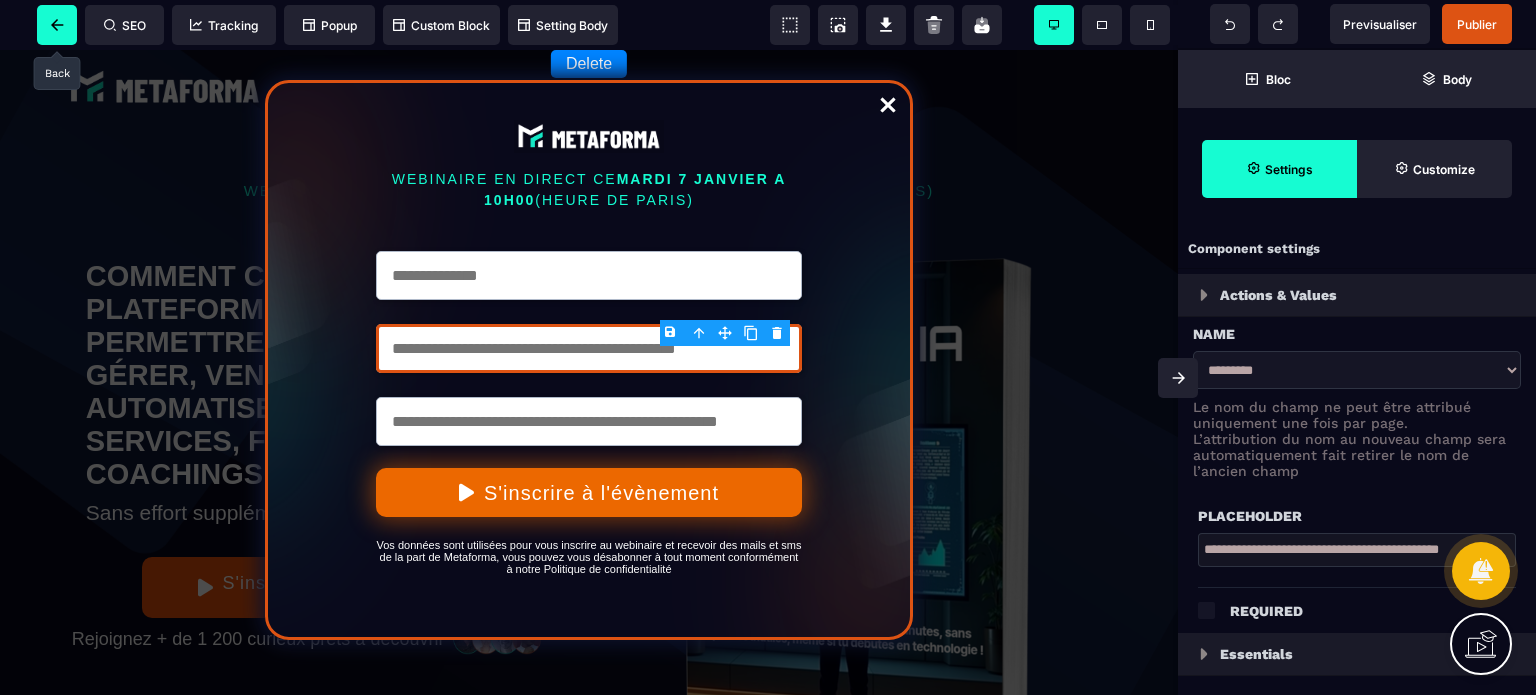 click at bounding box center (57, 25) 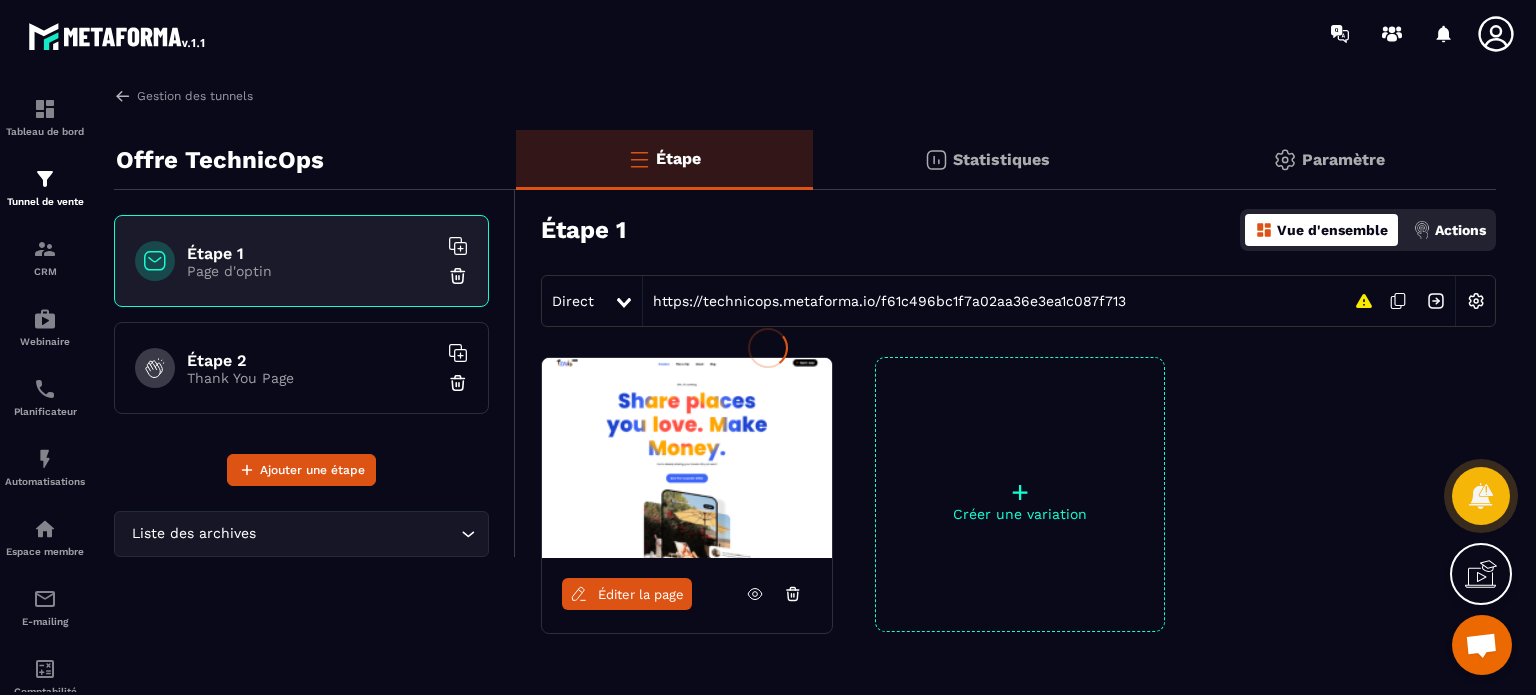 click at bounding box center [768, 347] 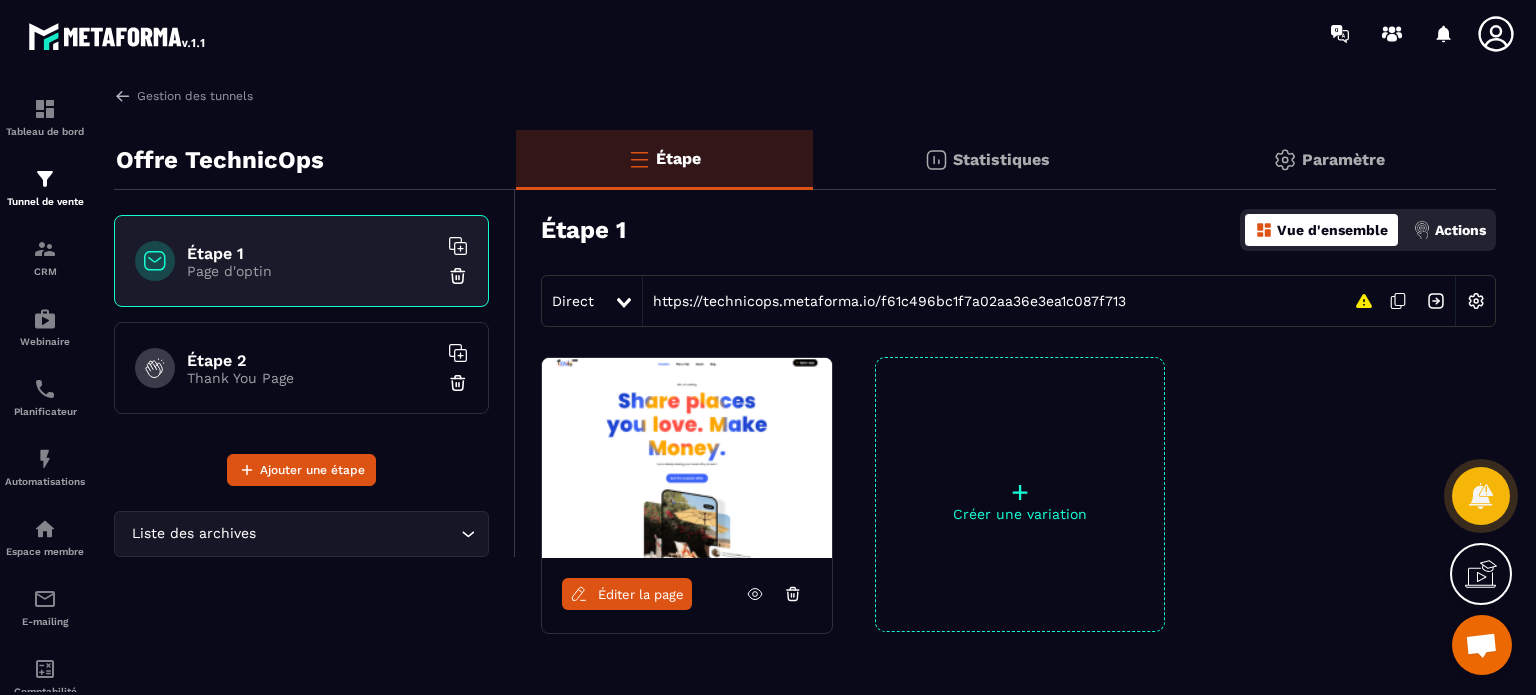 click 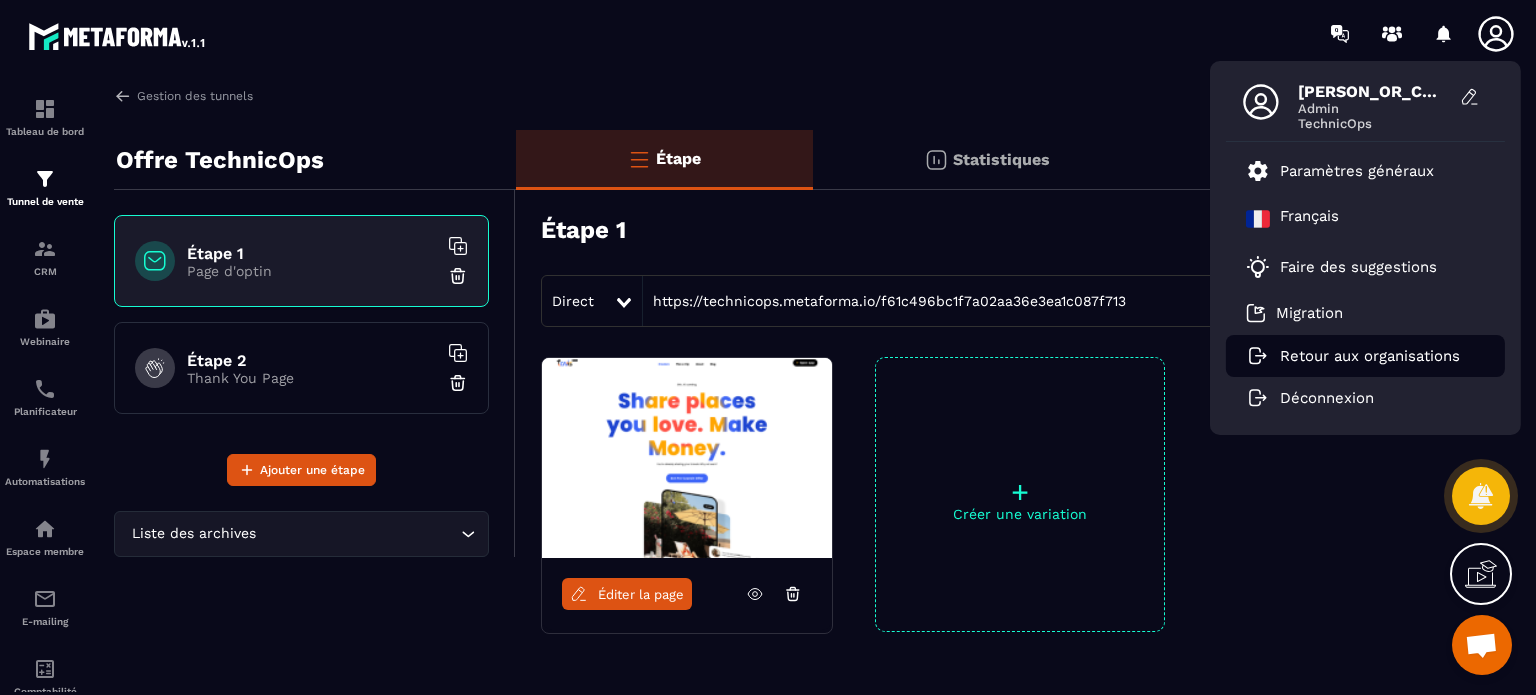 click on "Retour aux organisations" at bounding box center (1370, 356) 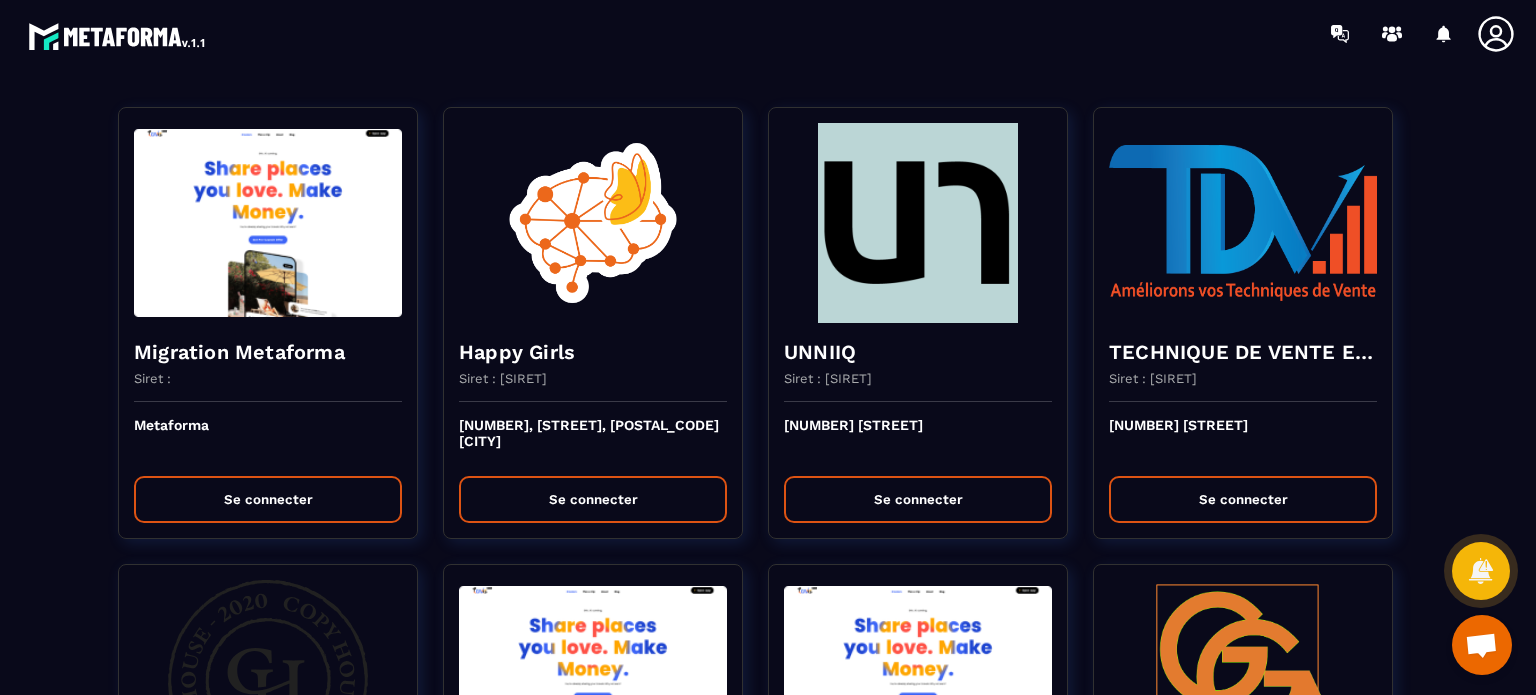 click on "Migration Metaforma Siret : Metaforma Se connecter Happy Girls Siret : [SIRET] [NUMBER], [STREET] [POSTAL_CODE] [CITY] Se connecter UNNIIQ Siret : [SIRET] [NUMBER] [STREET] Se connecter TECHNIQUE DE VENTE EDITION Siret : [SIRET] [NUMBER] [STREET] Se connecter Copy House Siret : [SIRET] [NUMBER] [STREET] Se connecter Allianceimmo Suisse Siret : [STREET] [NUMBER] Se connecter SOLUTIONS ET MANAGERS Siret : [SIRET] [NUMBER] [STREET]-[POSTAL_CODE] [CITY] Se connecter prepabloc Siret : [SIRET] [NUMBER], [STREET] [CITY] Se connecter Et si on s'posait ? Siret : [SIRET] [NUMBER] [STREET] Se connecter KILUKRU Siret : [SIRET] [NUMBER] [STREET] Se connecter SARL ORGONITES Siret : [SIRET] [NUMBER] [STREET] Se connecter MANUELA ROSSELL Siret : [SIRET] [NUMBER] [STREET] Se connecter Aligner Siret : [SIRET] [NUMBER] [STREET] [POSTAL_CODE] [CITY] Se connecter BR FORMATIONS Siret : [SIRET] [PERSON_NAME]" at bounding box center [768, 2660] 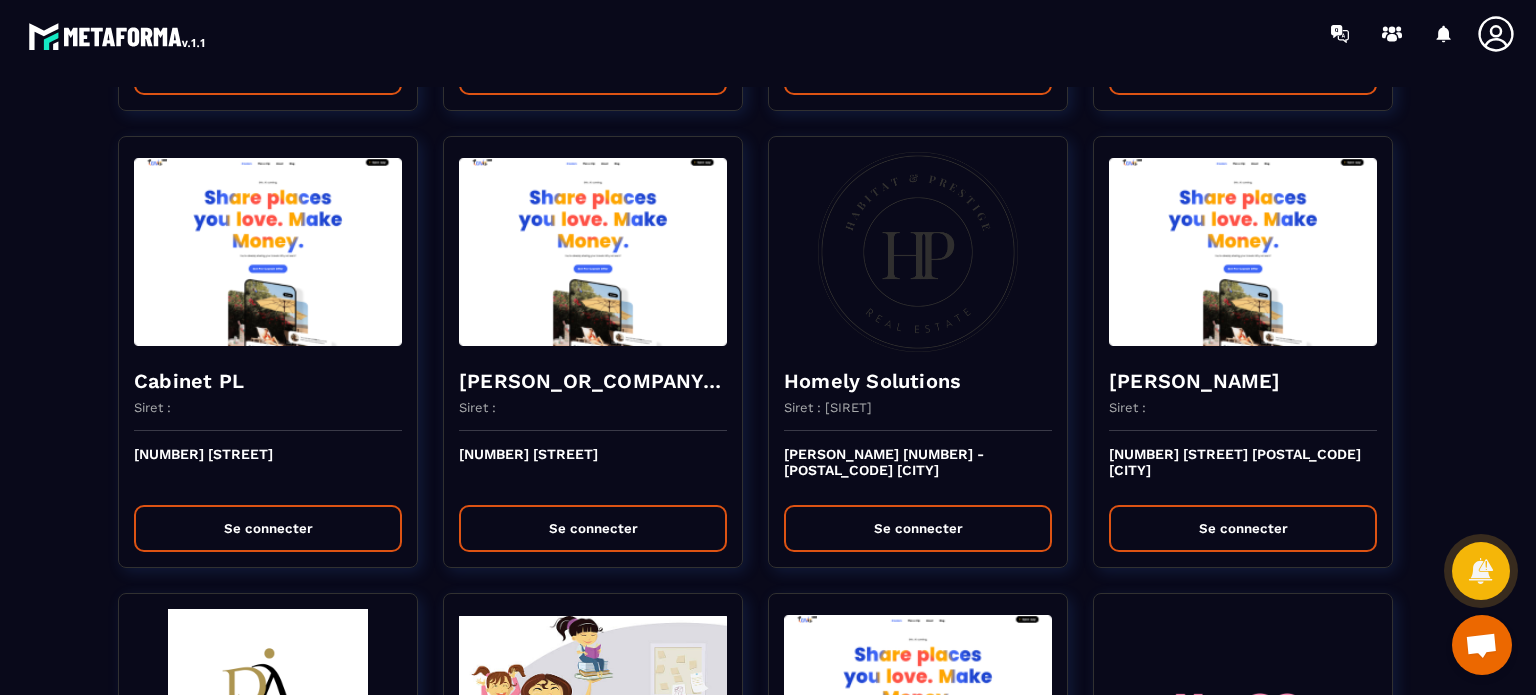 scroll, scrollTop: 1800, scrollLeft: 0, axis: vertical 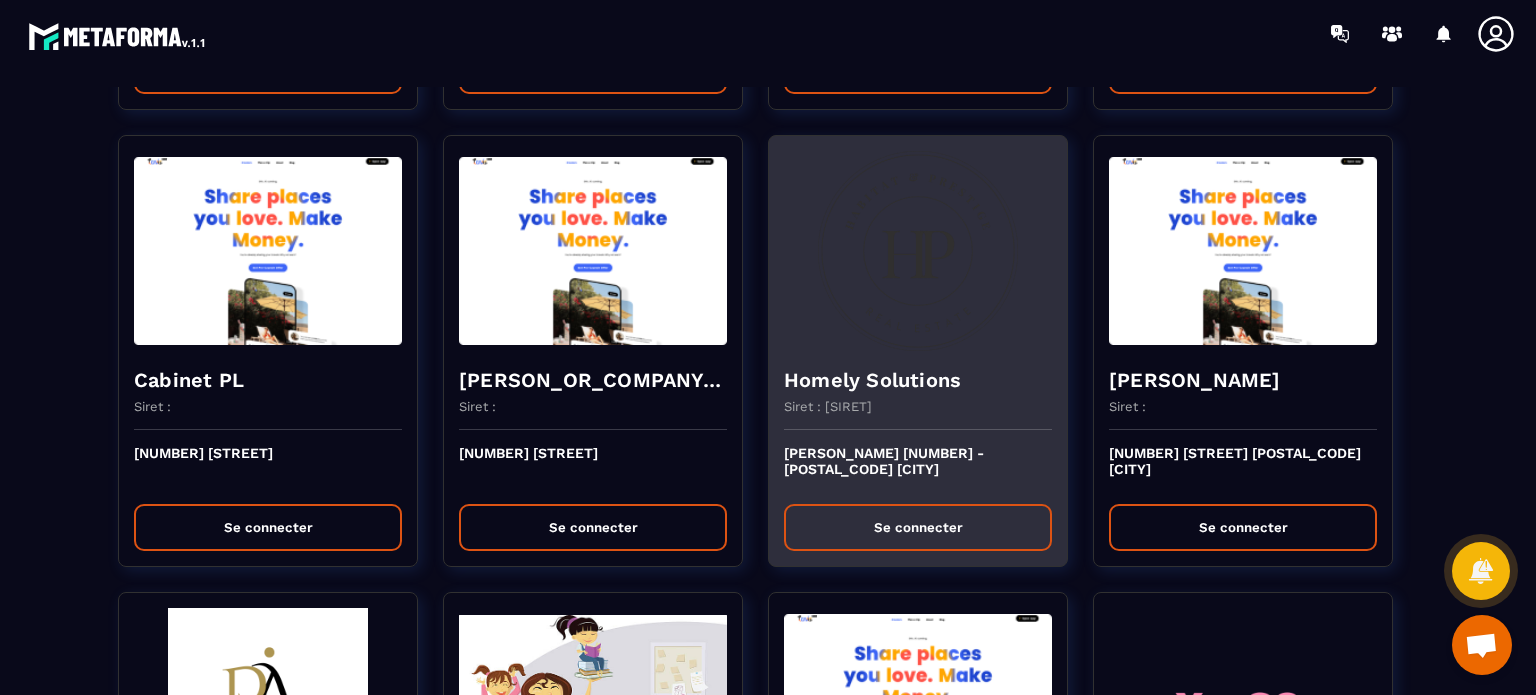 click on "Homely Solutions" at bounding box center [918, 380] 